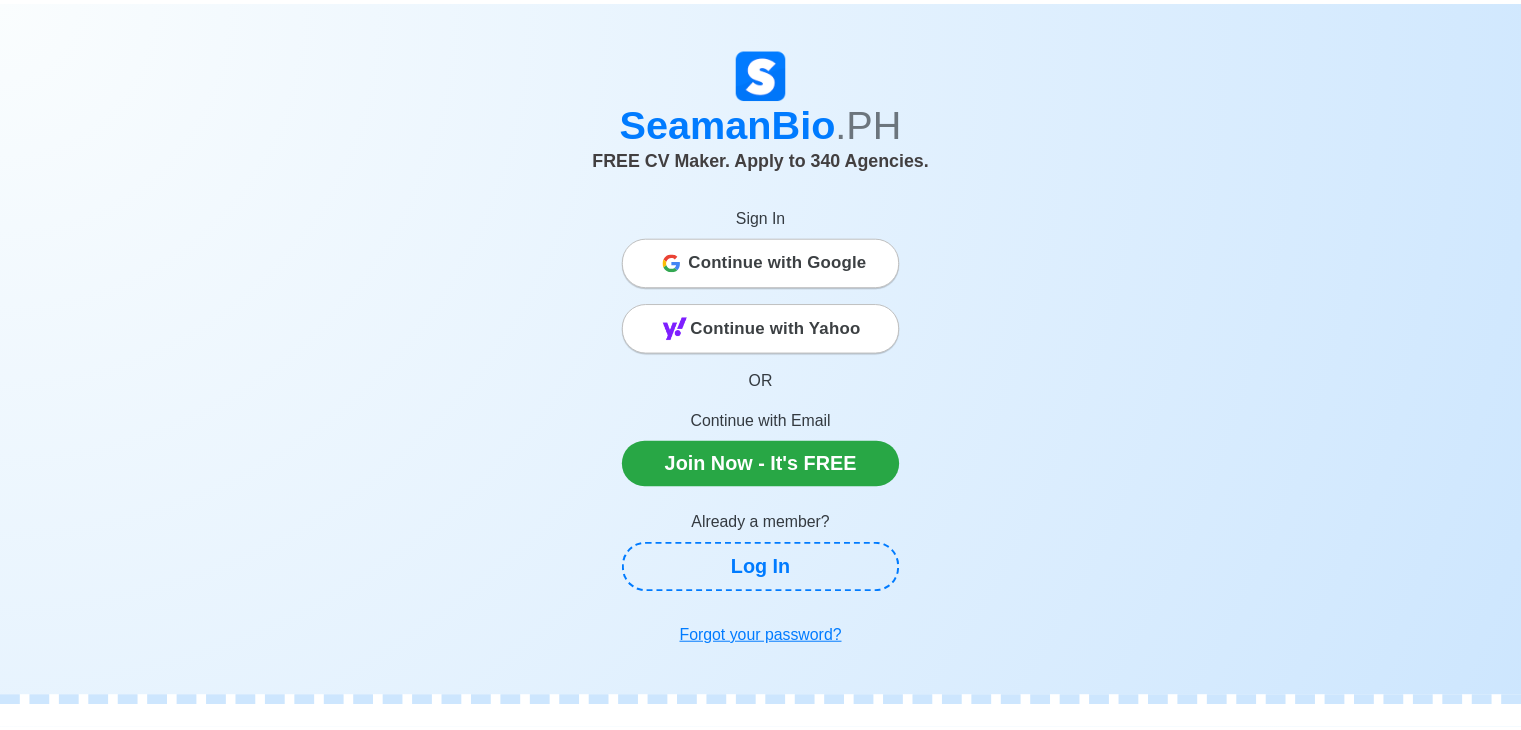 scroll, scrollTop: 0, scrollLeft: 0, axis: both 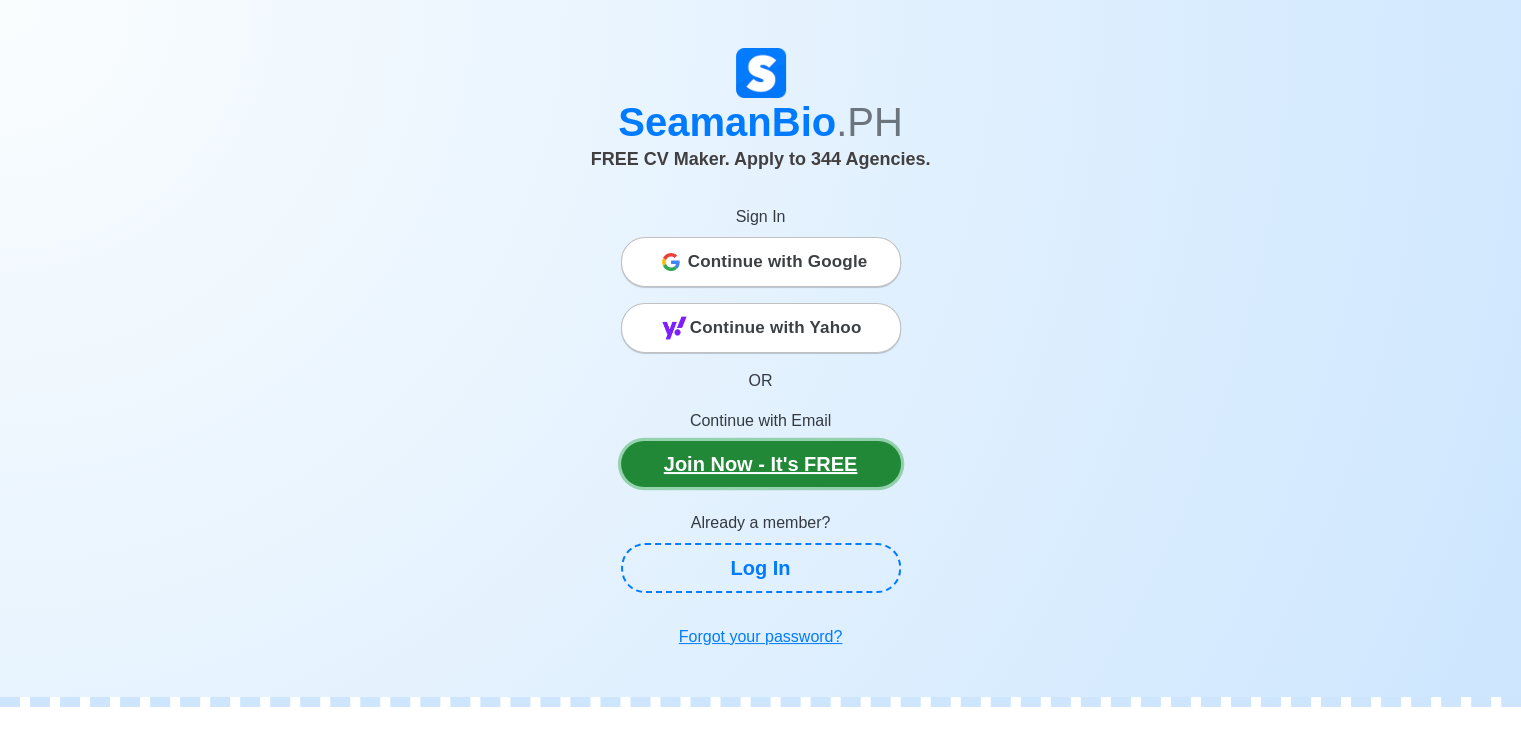 click on "Join Now - It's FREE" at bounding box center [761, 464] 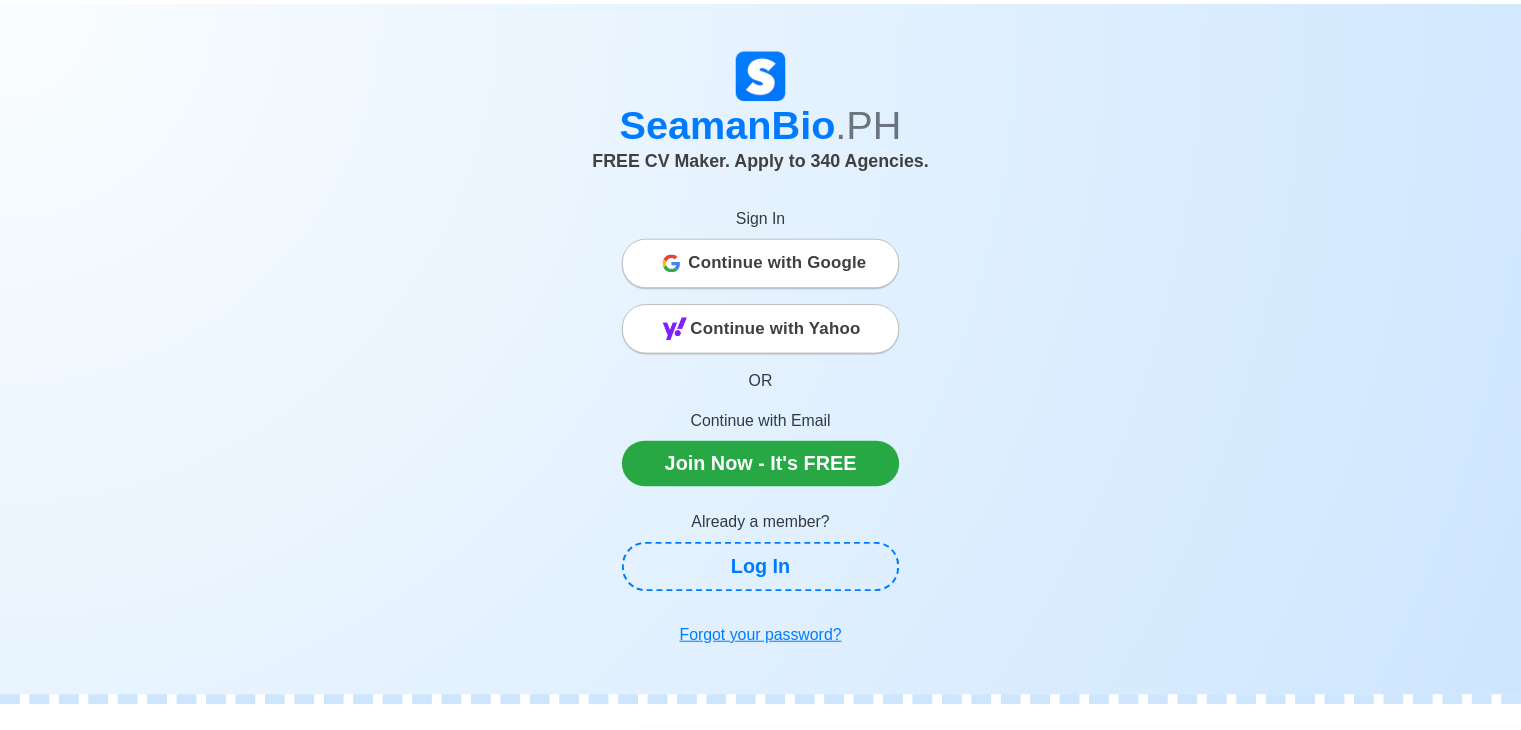 scroll, scrollTop: 0, scrollLeft: 0, axis: both 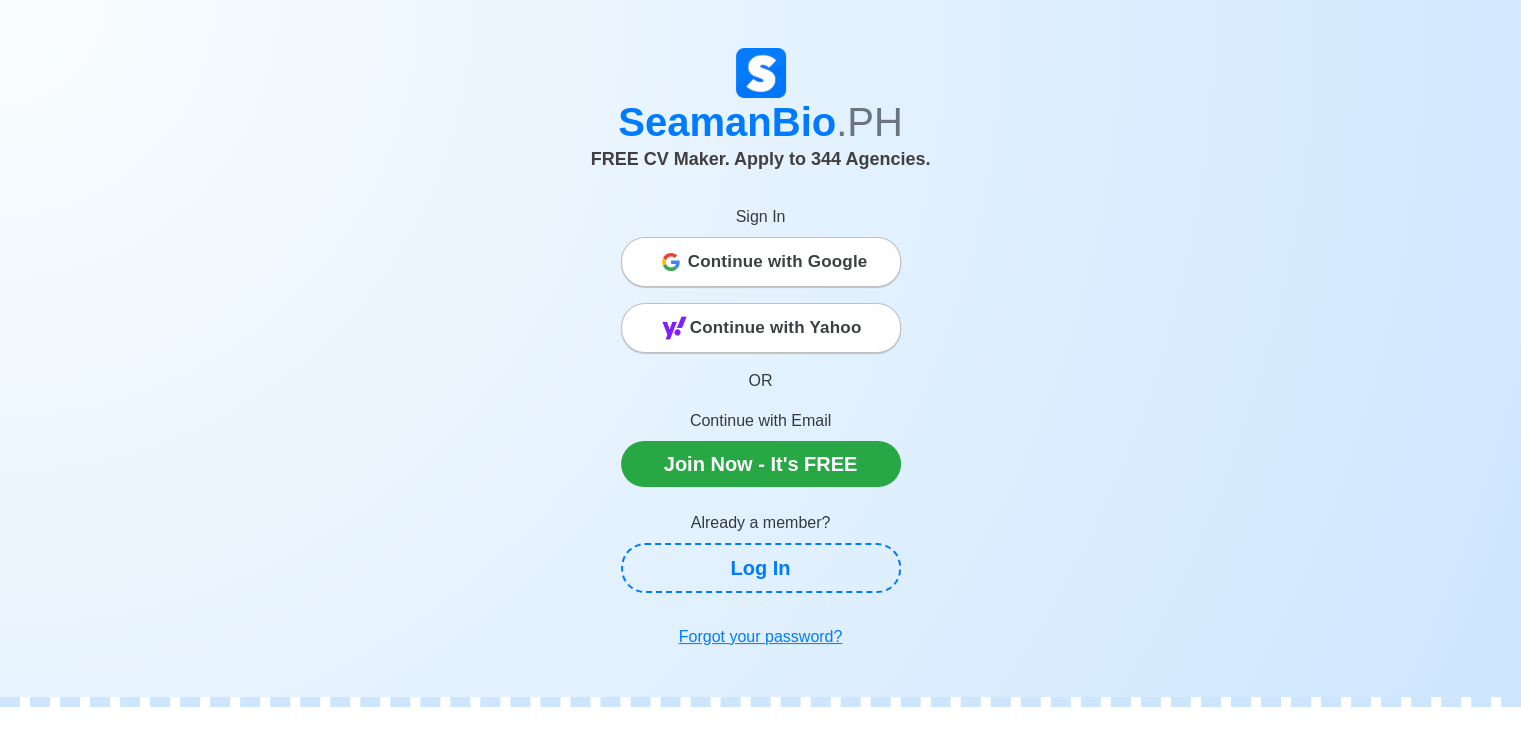 click on "Continue with Google" at bounding box center (778, 262) 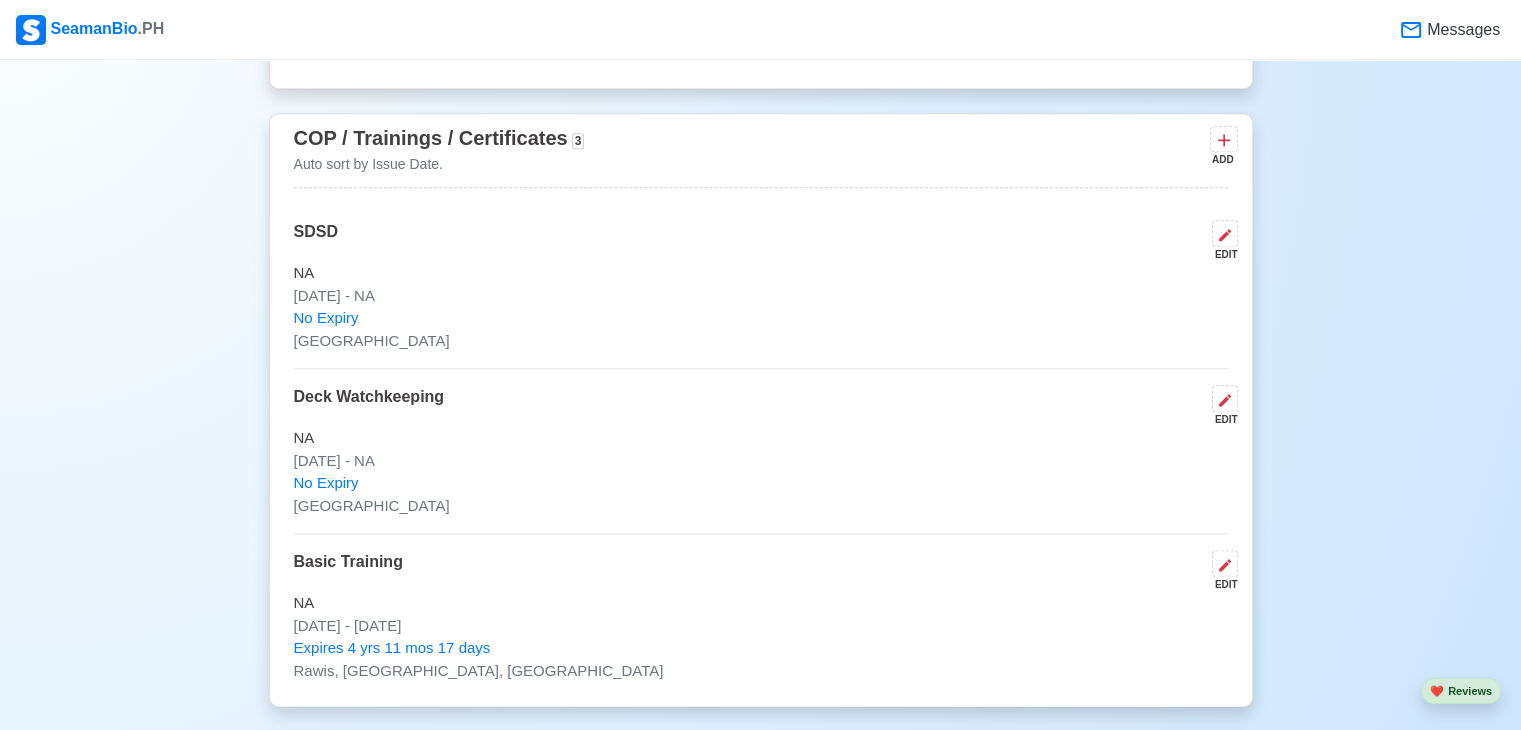 scroll, scrollTop: 2459, scrollLeft: 0, axis: vertical 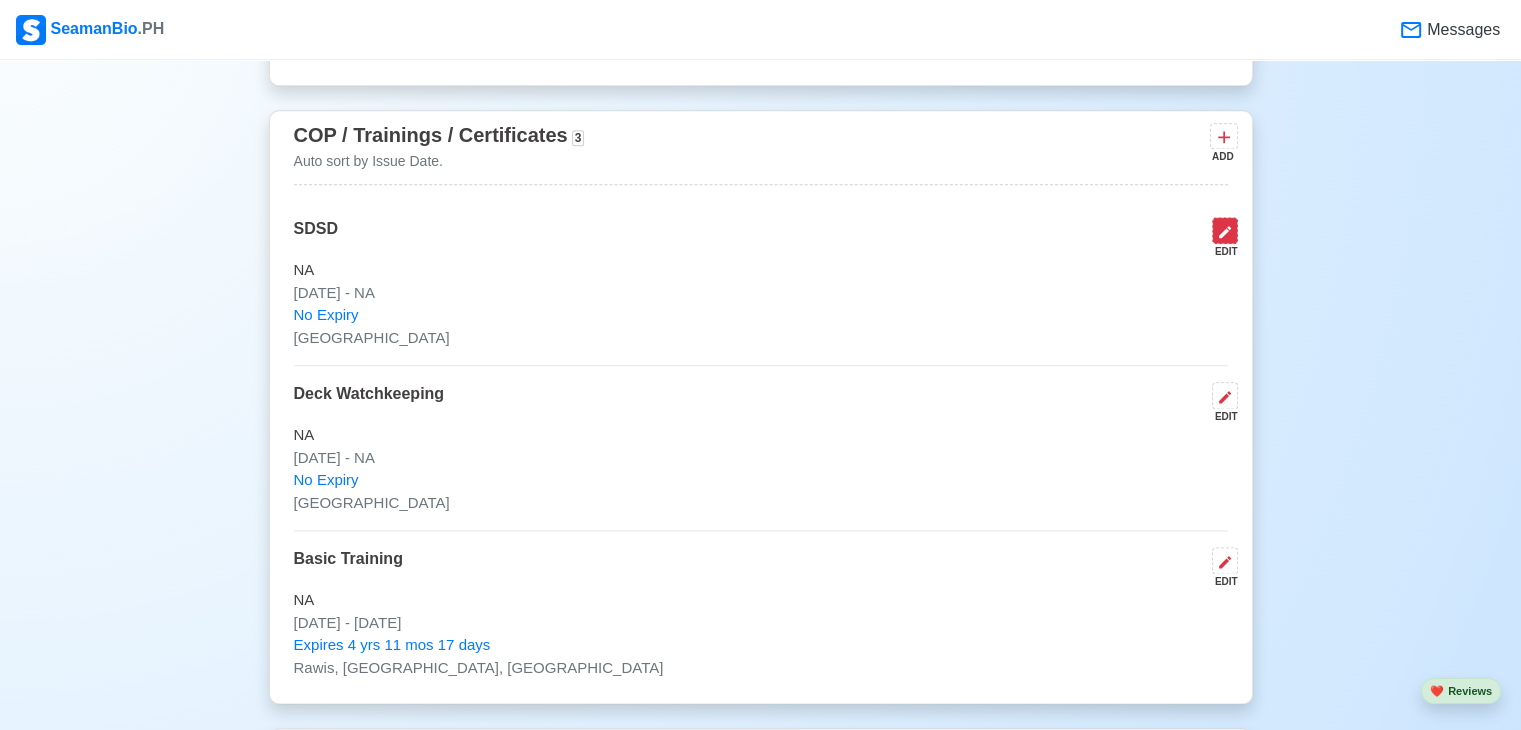 click at bounding box center (1225, 230) 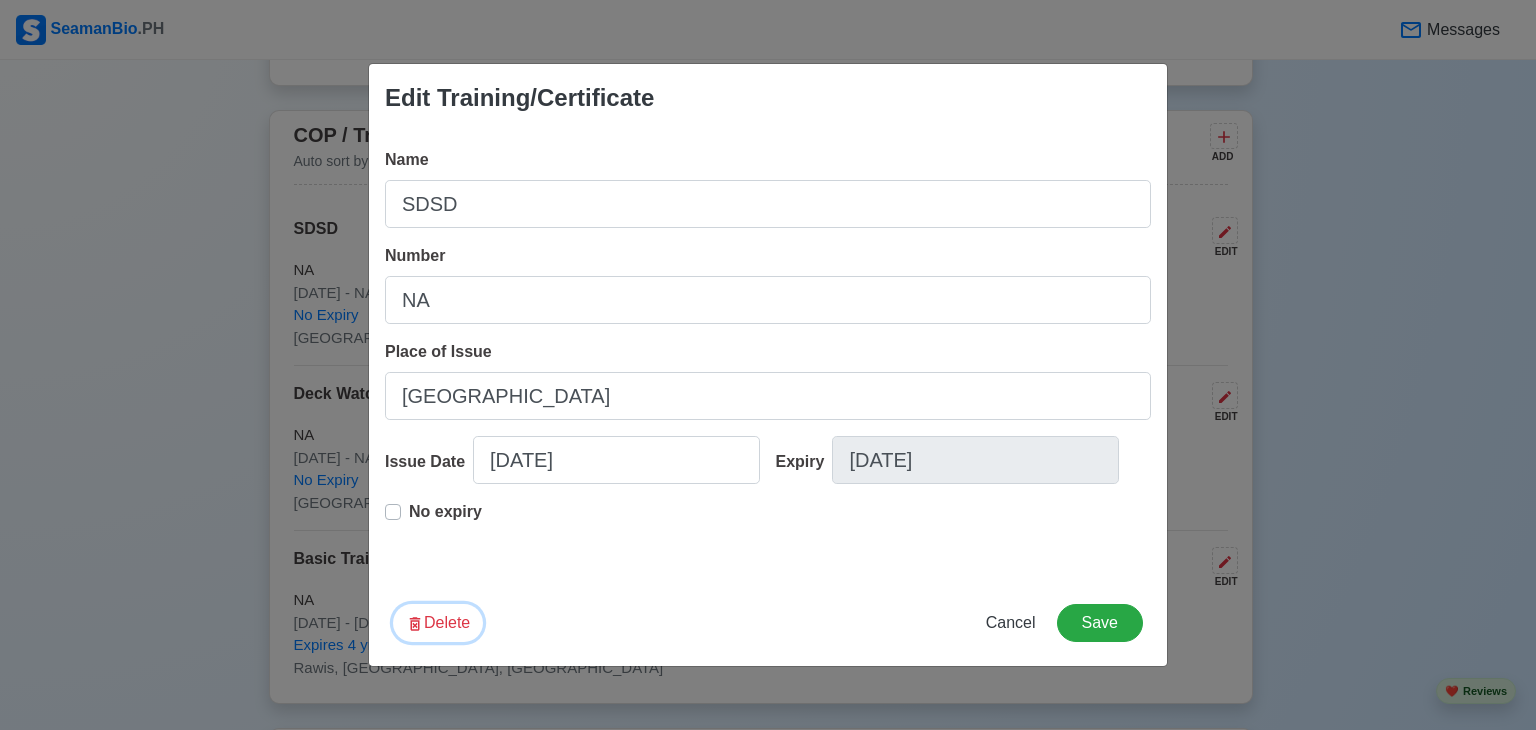 click on "Delete" at bounding box center [438, 623] 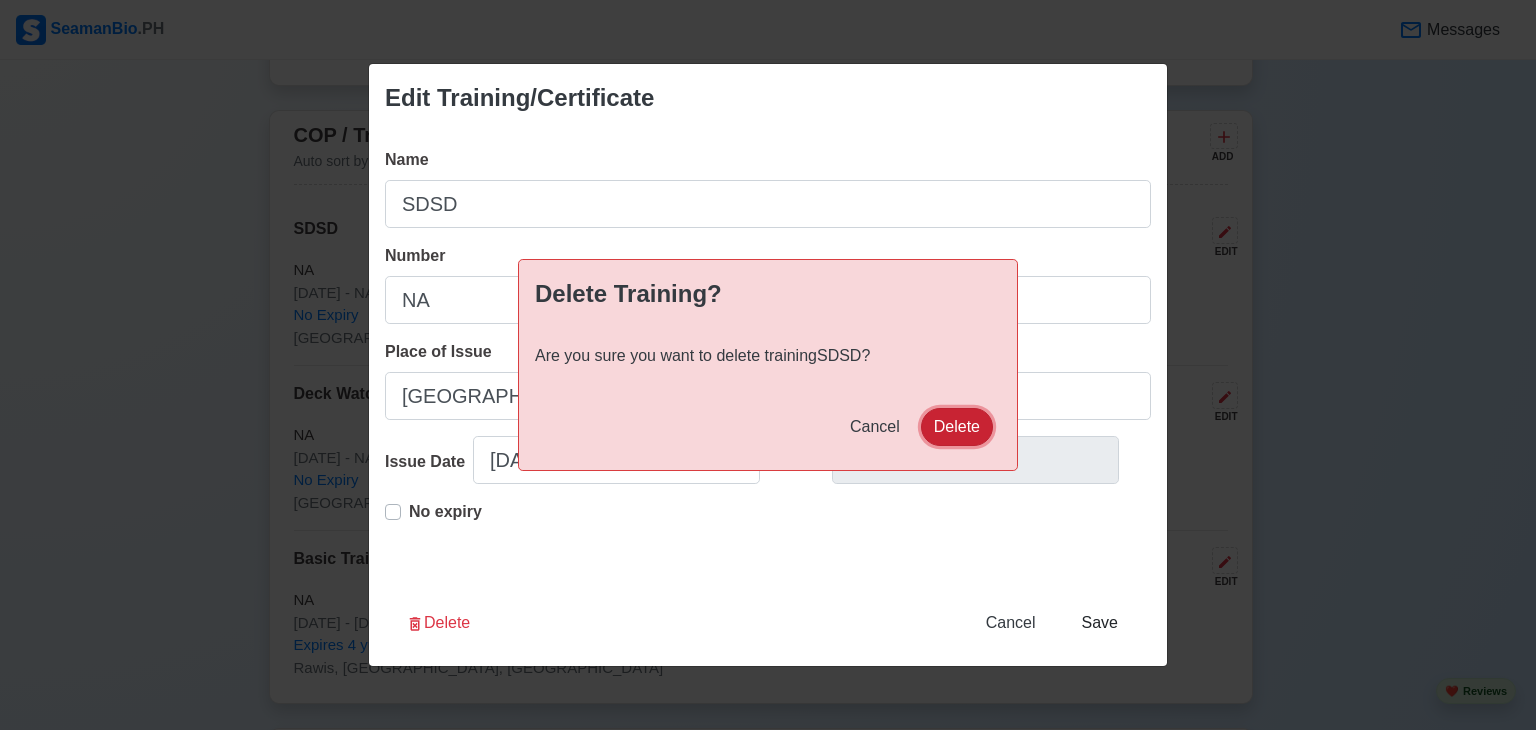 click on "Delete" at bounding box center [957, 427] 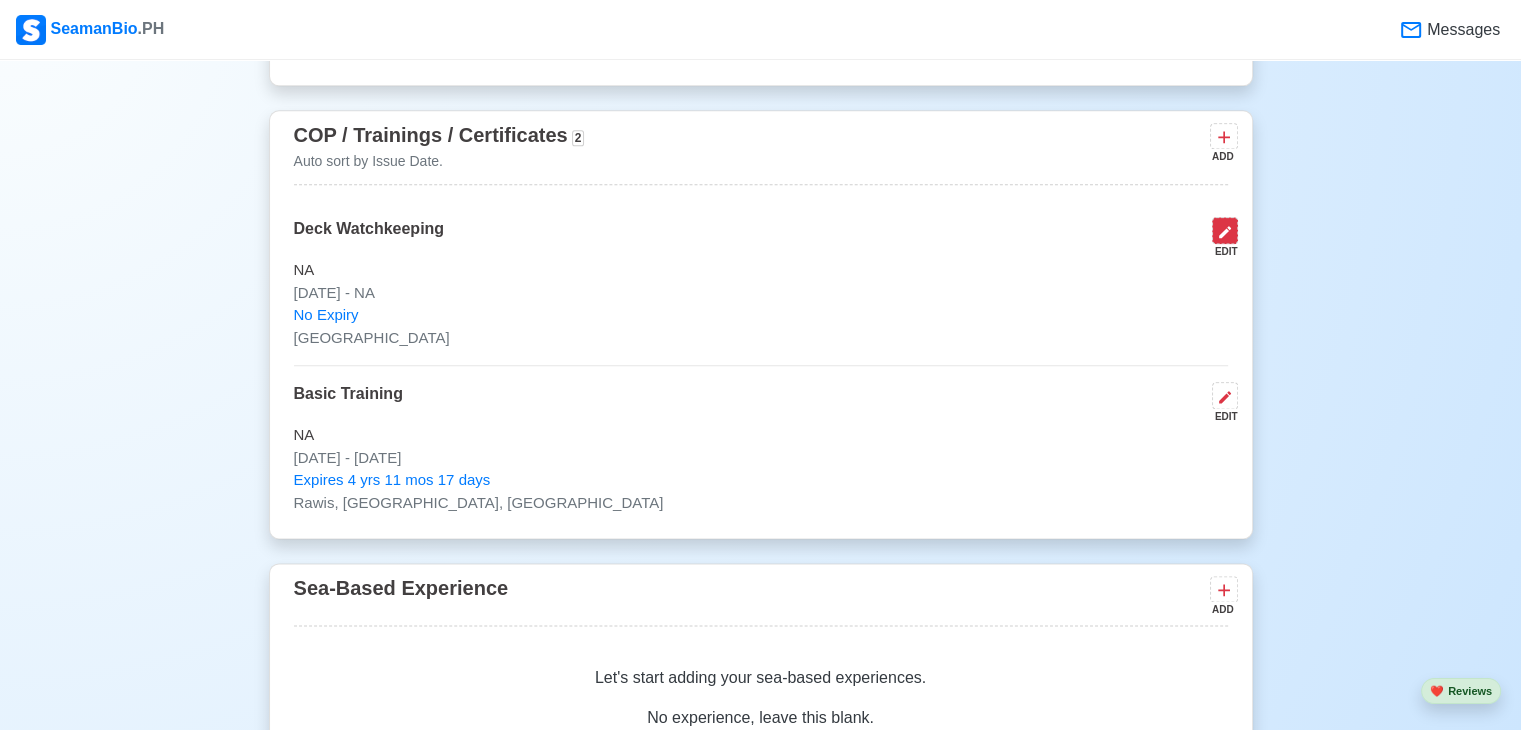 click 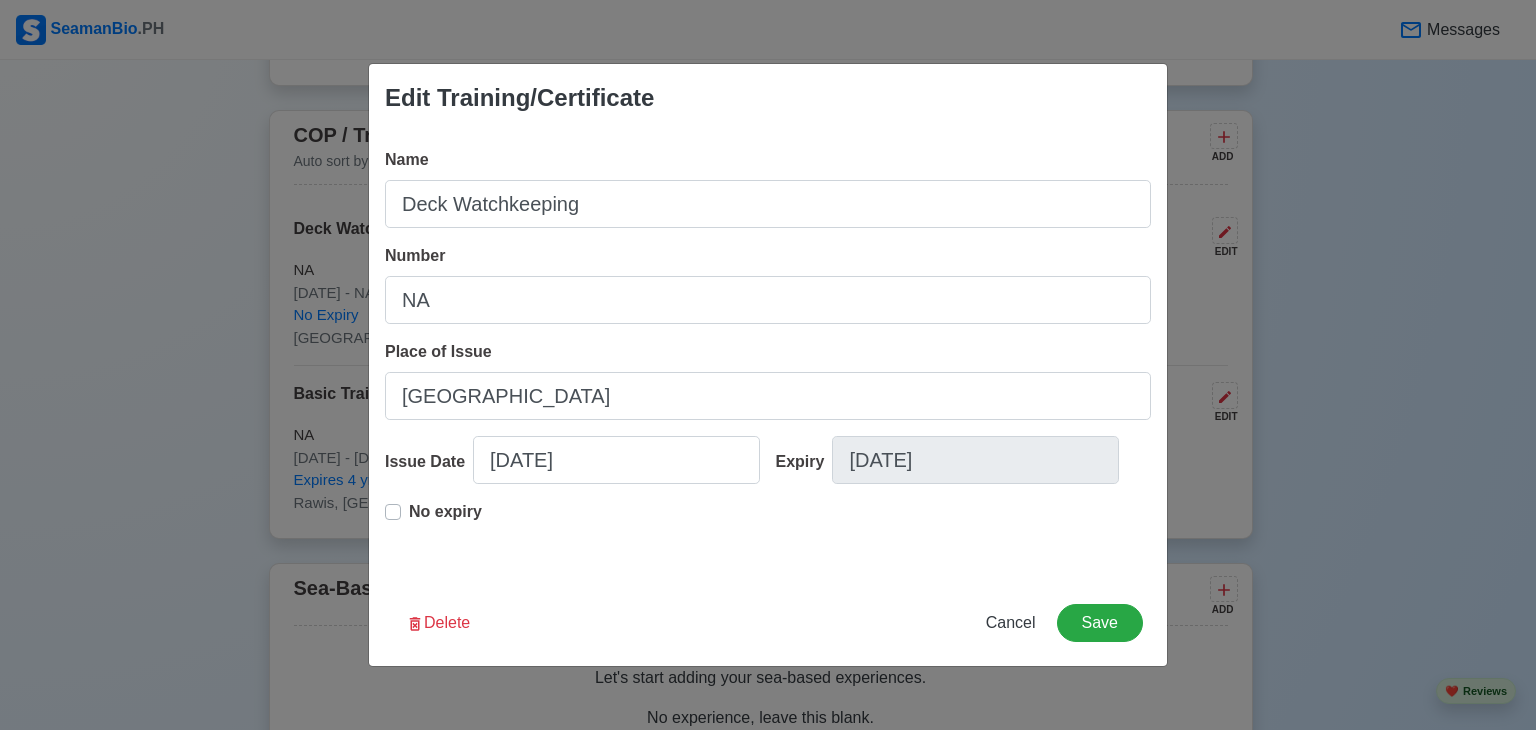 drag, startPoint x: 860, startPoint y: 514, endPoint x: 400, endPoint y: 661, distance: 482.91718 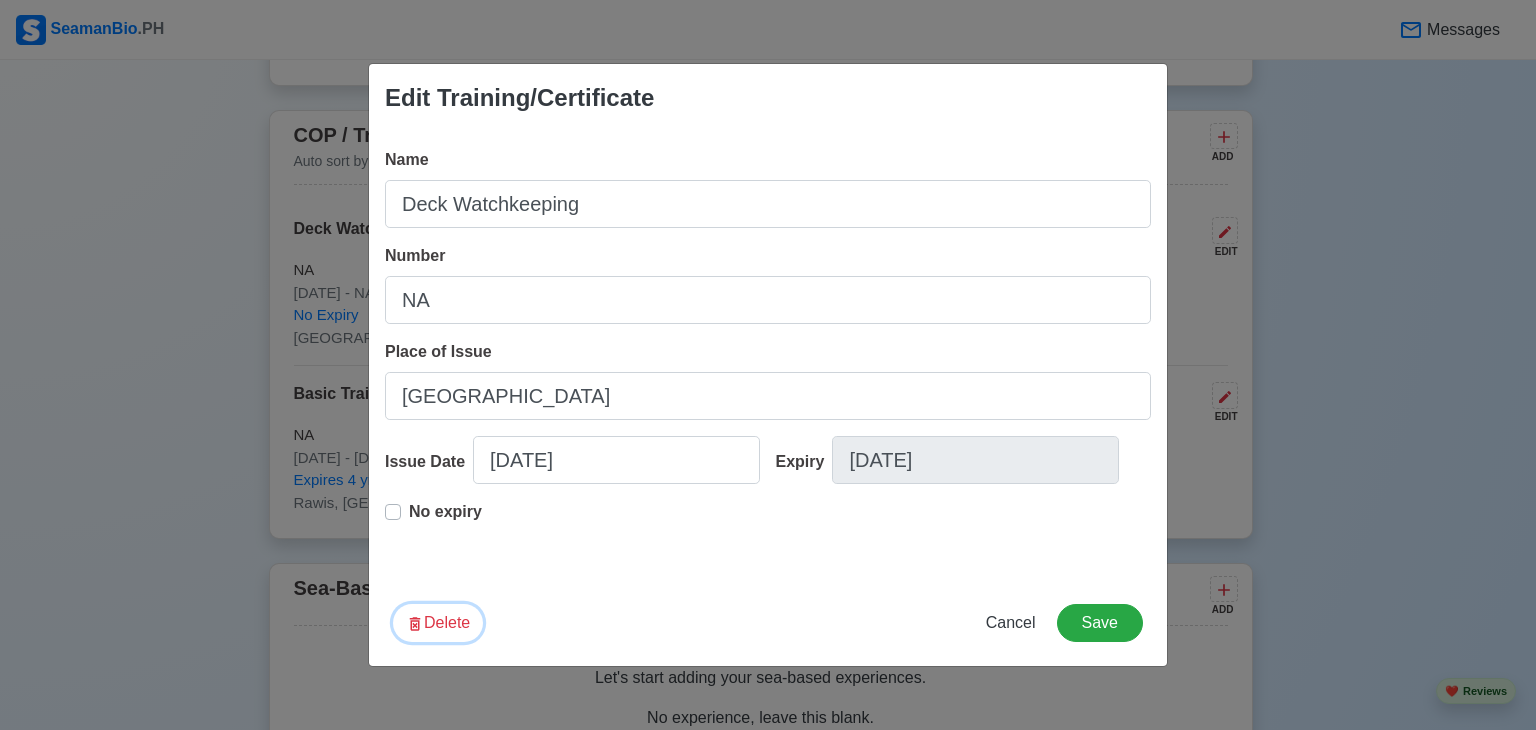 click on "Delete" at bounding box center [438, 623] 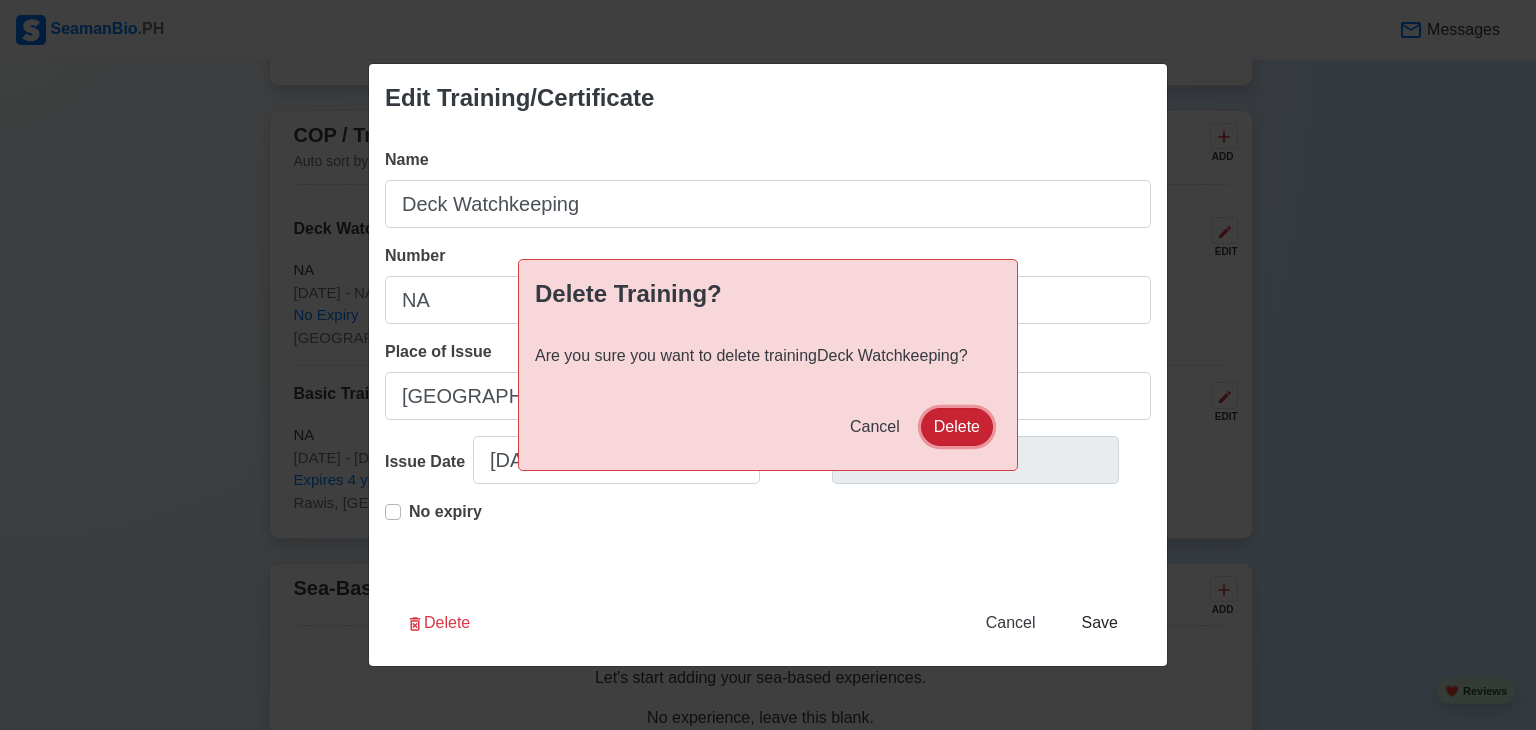 click on "Delete" at bounding box center [957, 427] 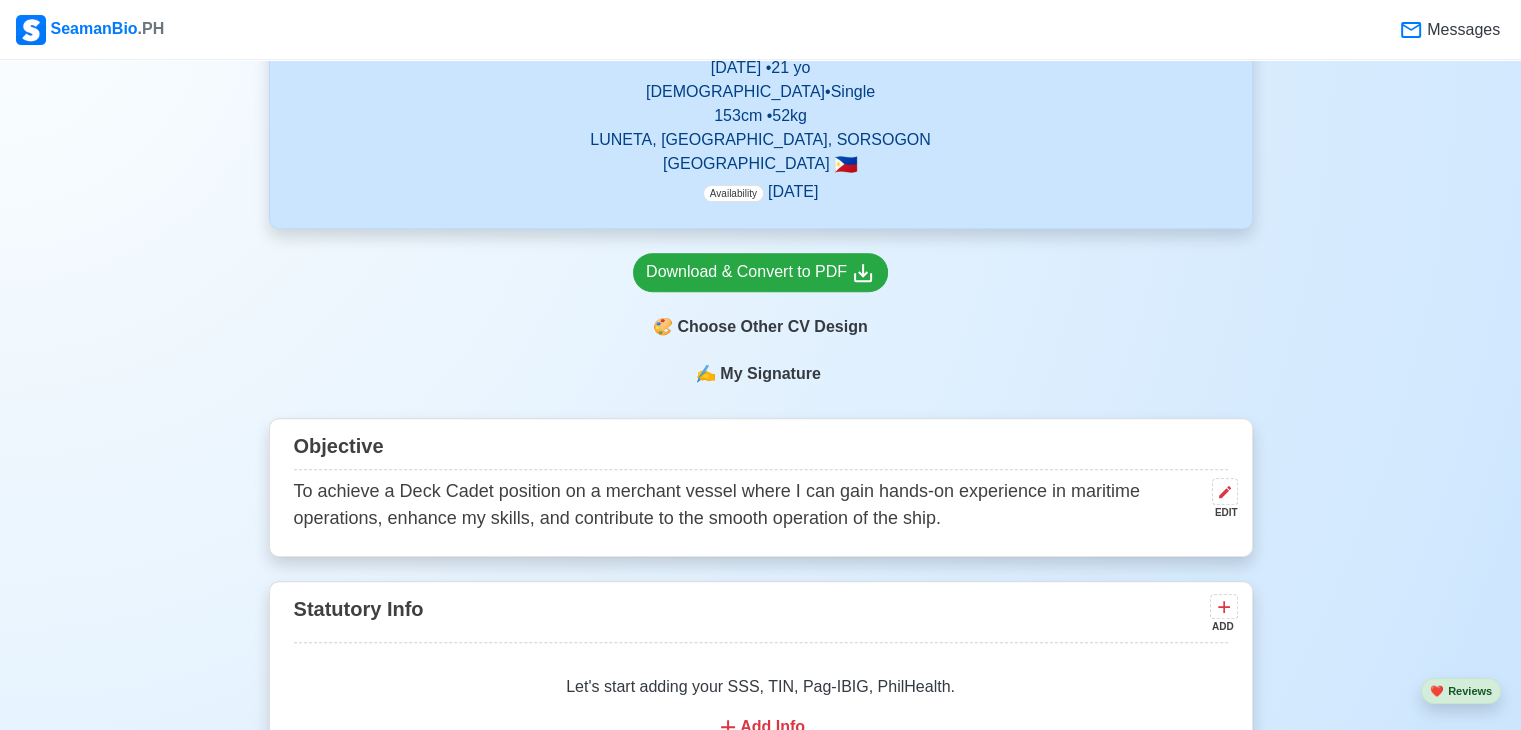 scroll, scrollTop: 722, scrollLeft: 0, axis: vertical 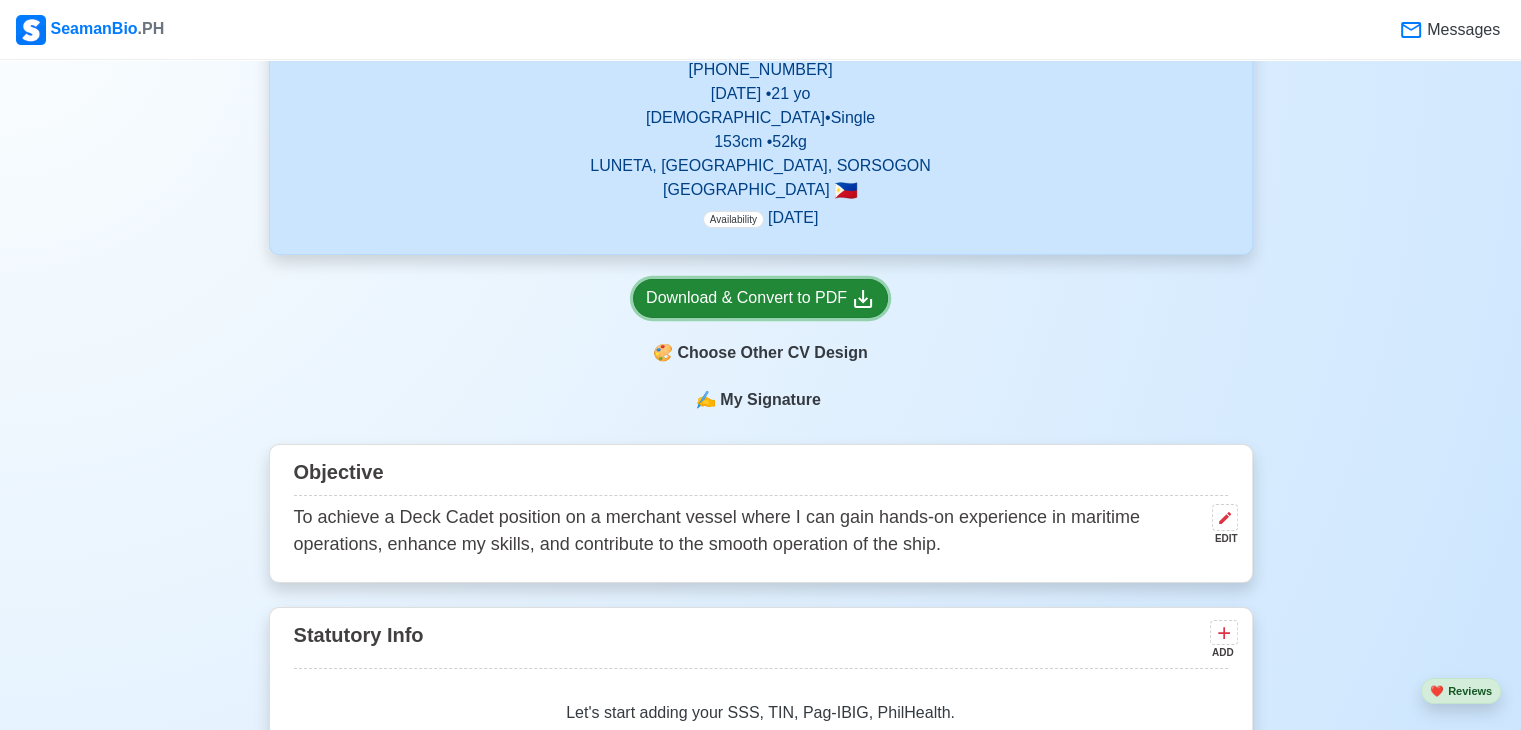 click on "Download & Convert to PDF" at bounding box center (760, 298) 